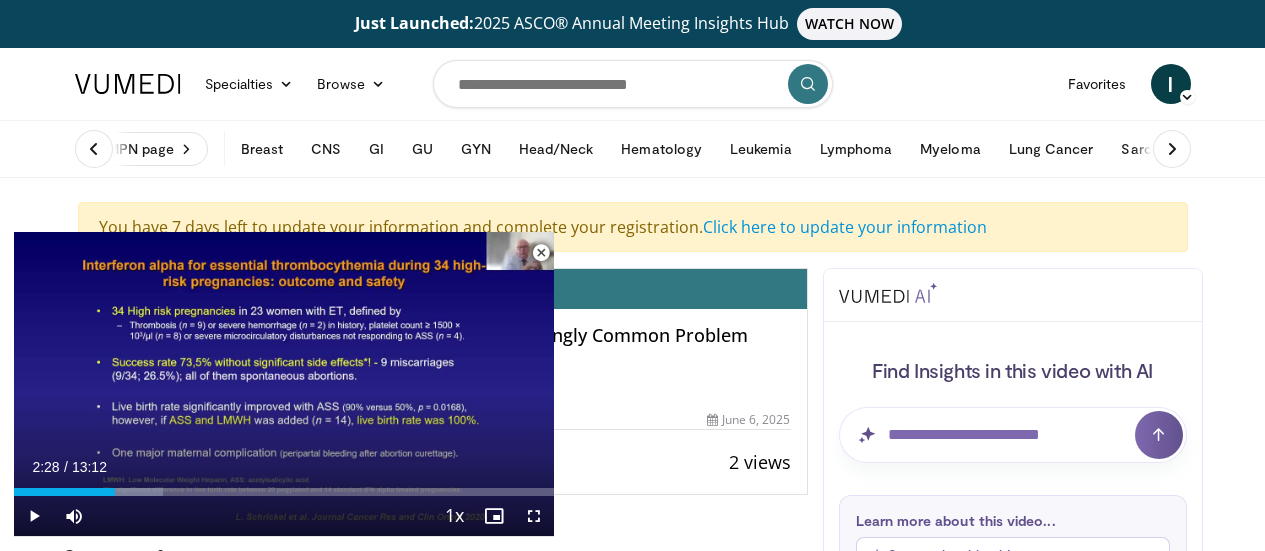scroll, scrollTop: 482, scrollLeft: 0, axis: vertical 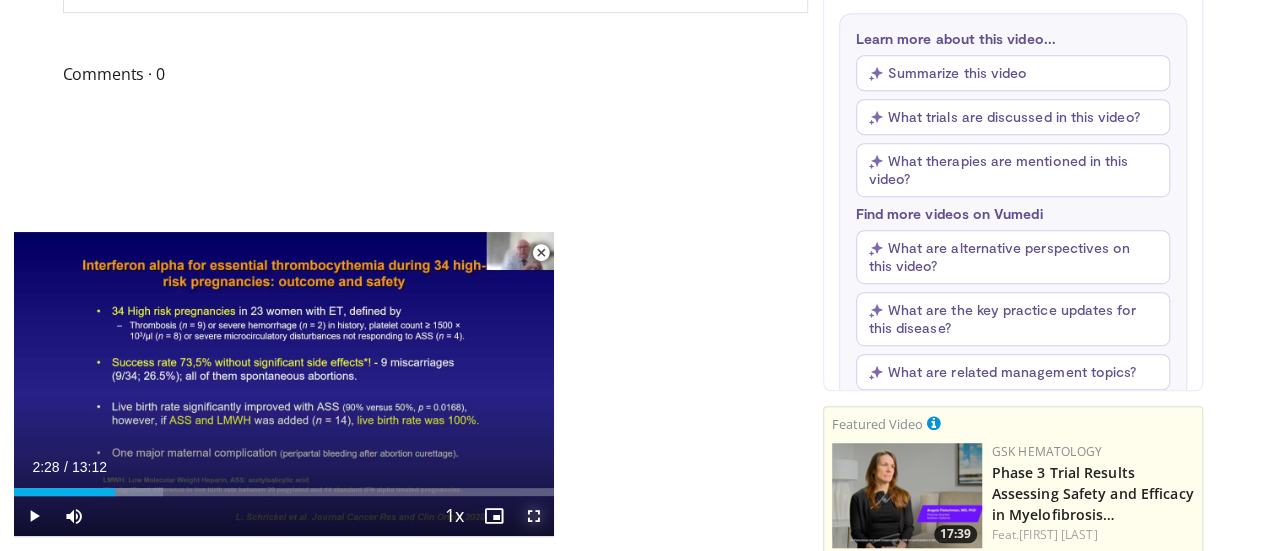 click at bounding box center [534, 516] 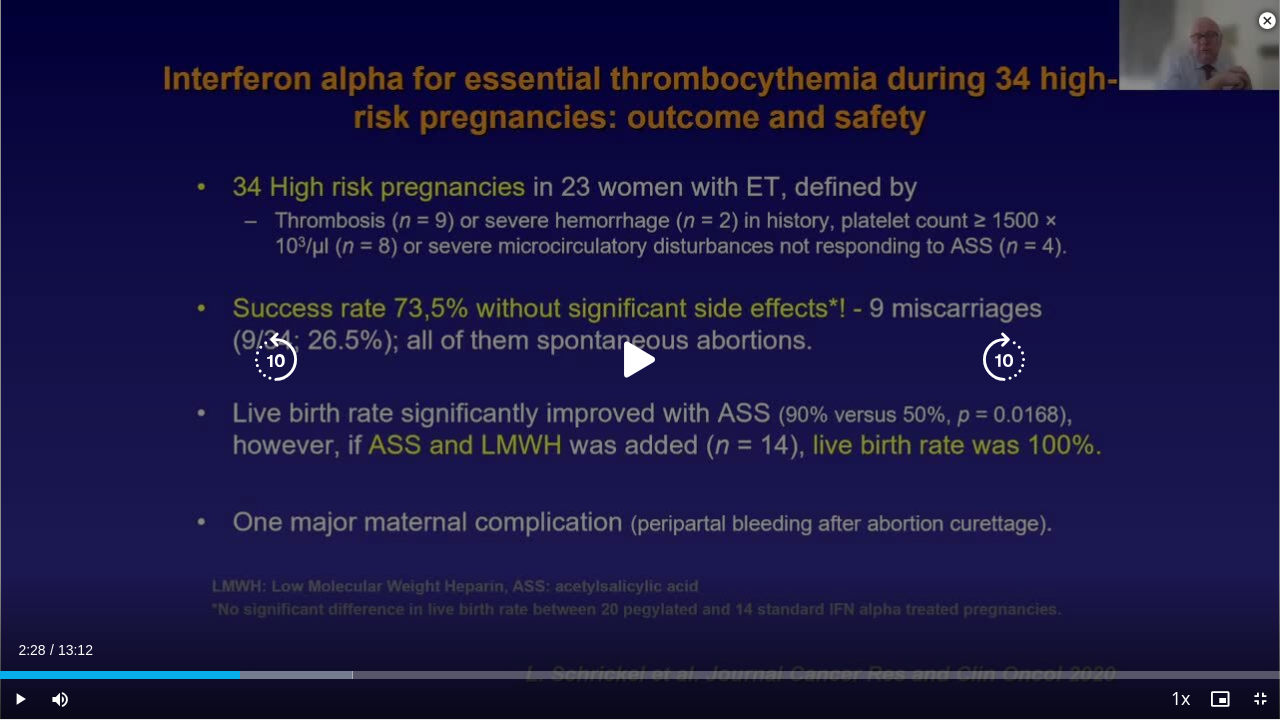 click at bounding box center [640, 360] 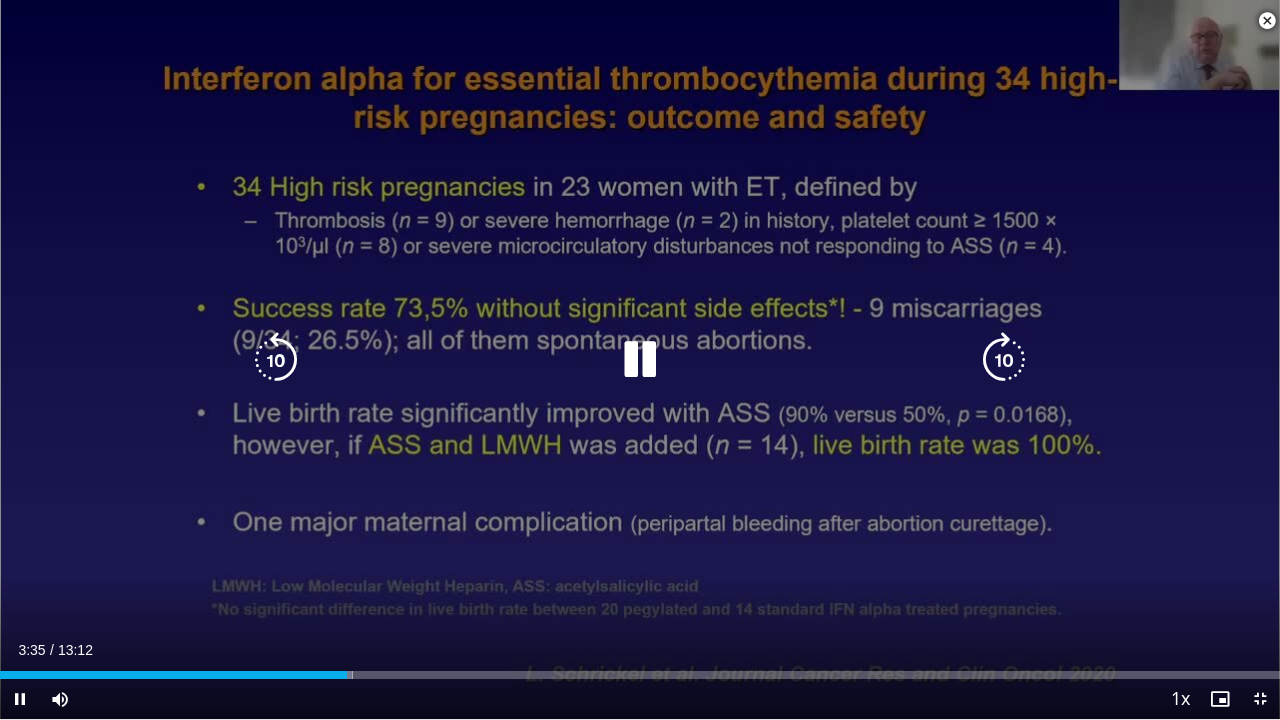 click on "10 seconds
Tap to unmute" at bounding box center [640, 359] 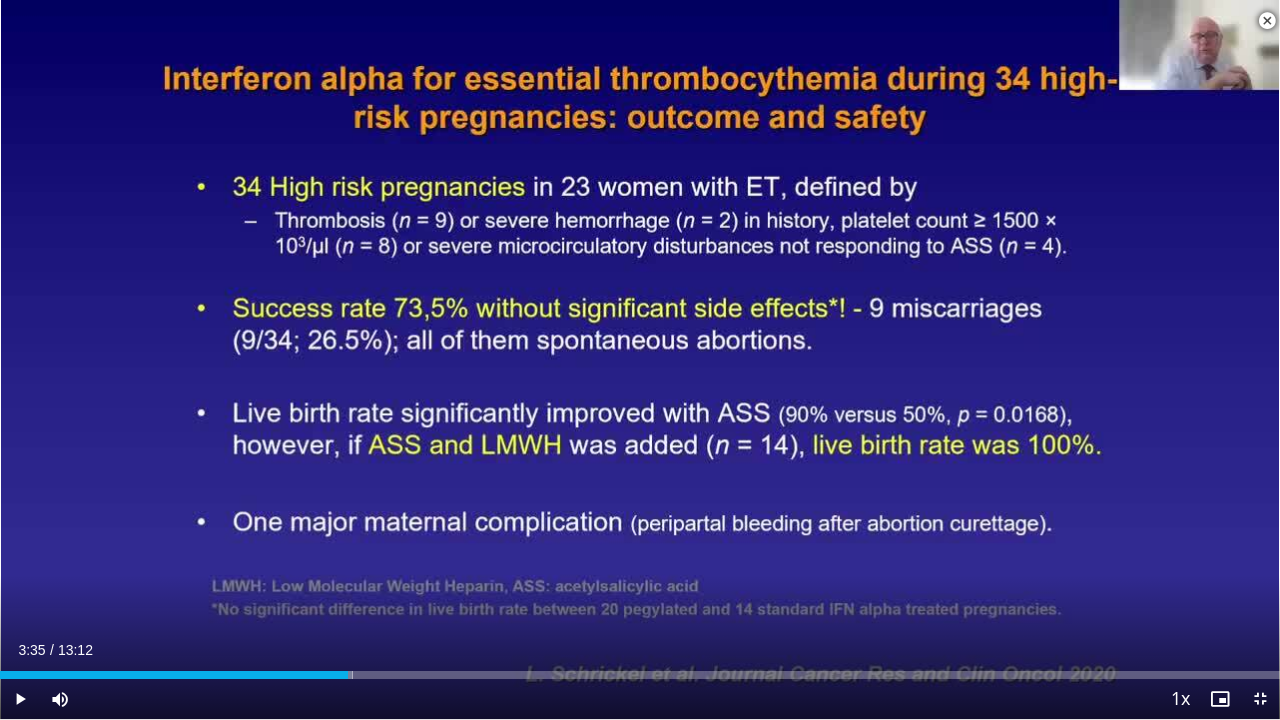 click on "10 seconds
Tap to unmute" at bounding box center [640, 359] 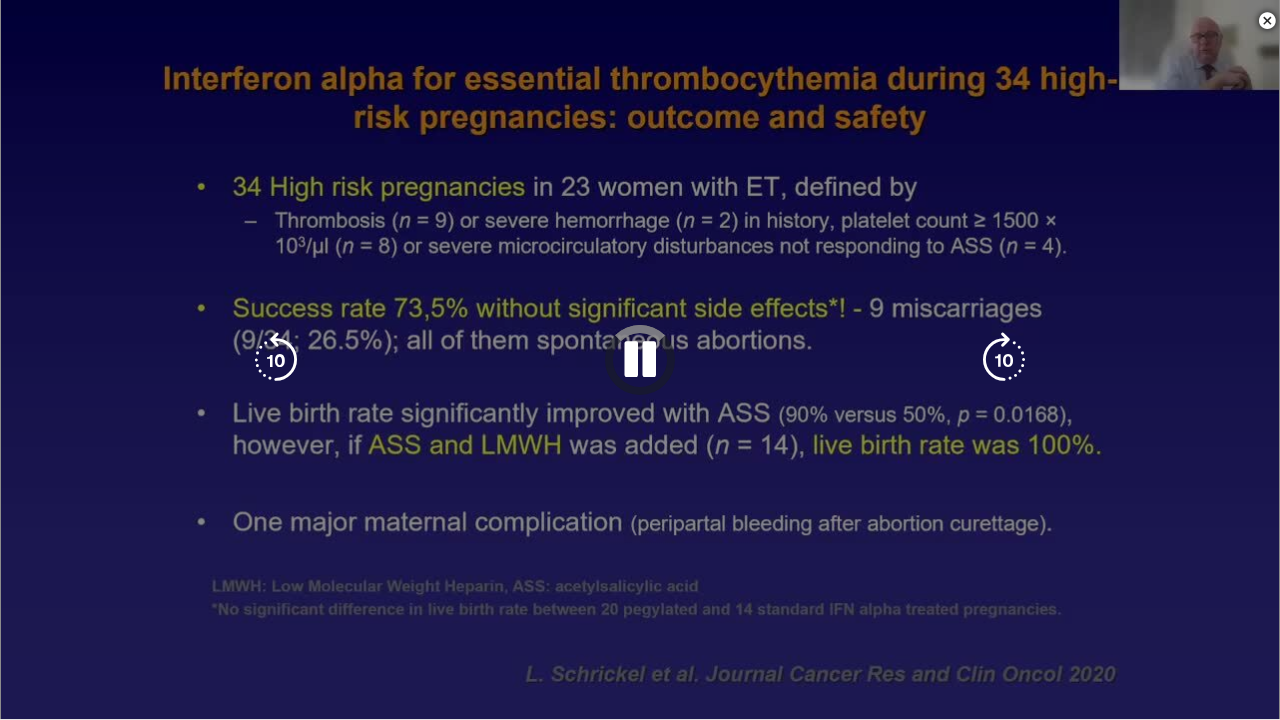 click on "10 seconds
Tap to unmute" at bounding box center [640, 359] 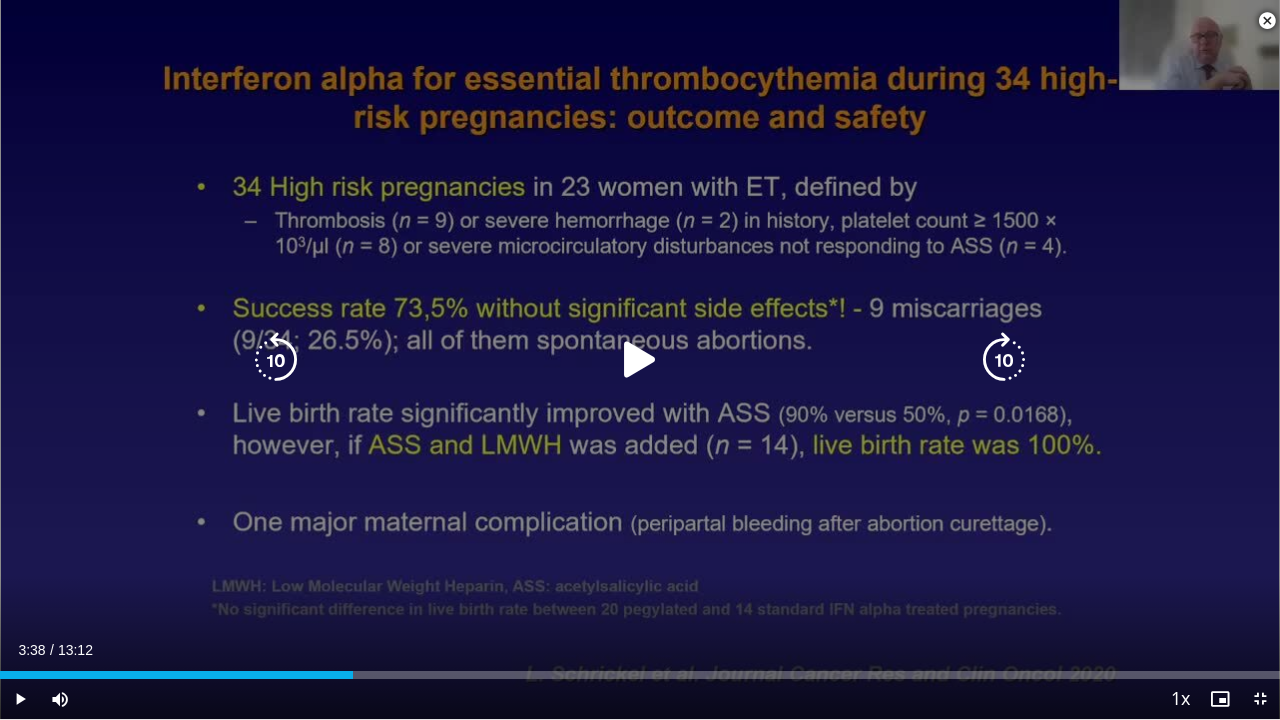click at bounding box center [640, 360] 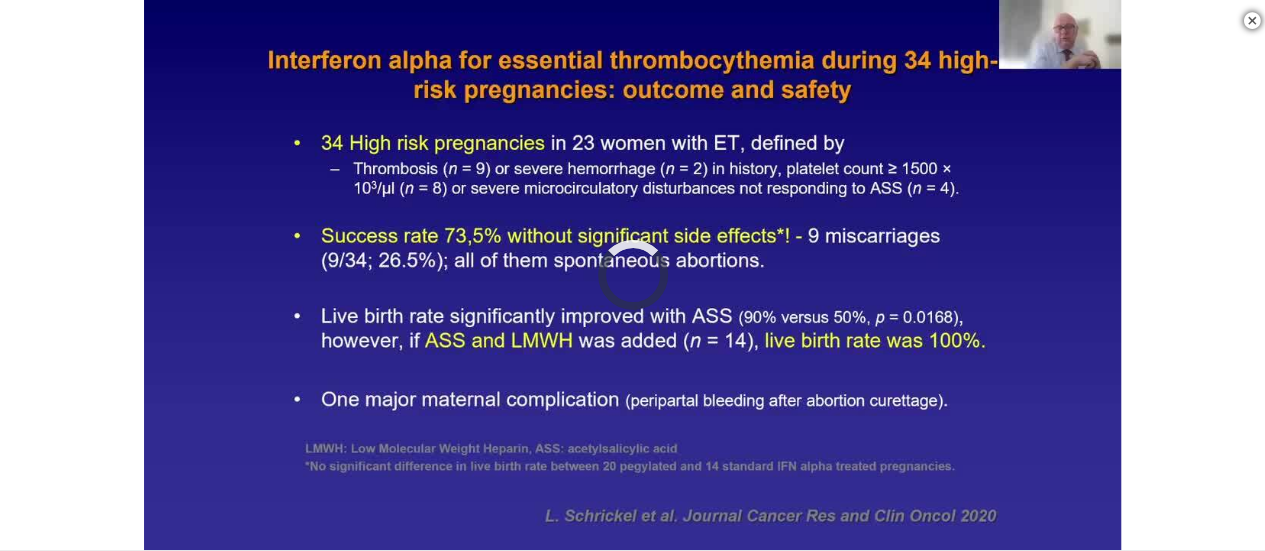type 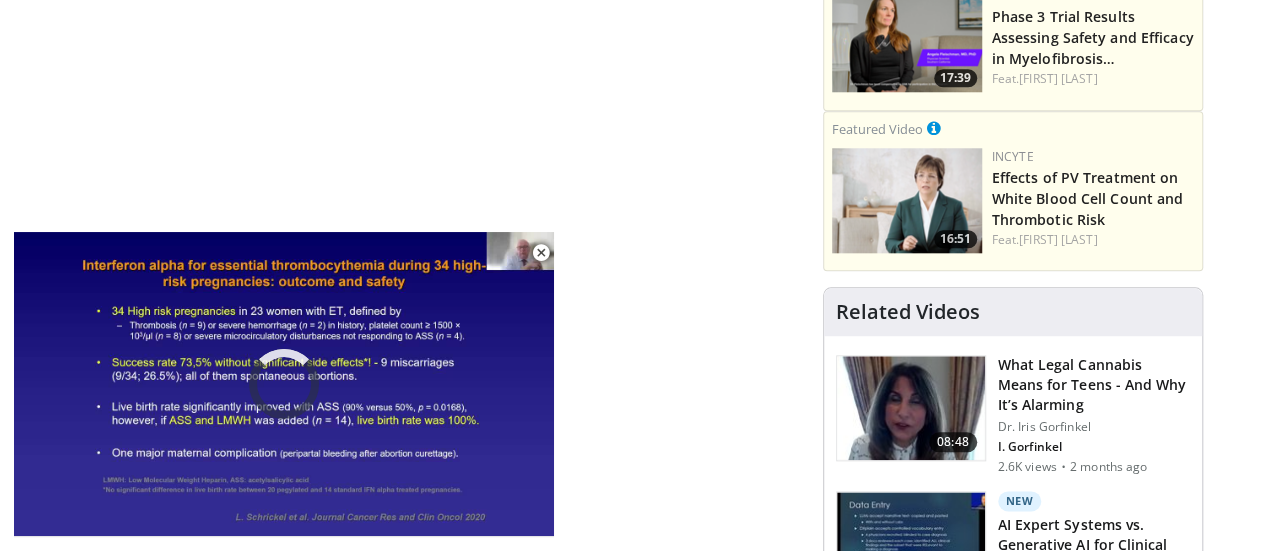 scroll, scrollTop: 964, scrollLeft: 0, axis: vertical 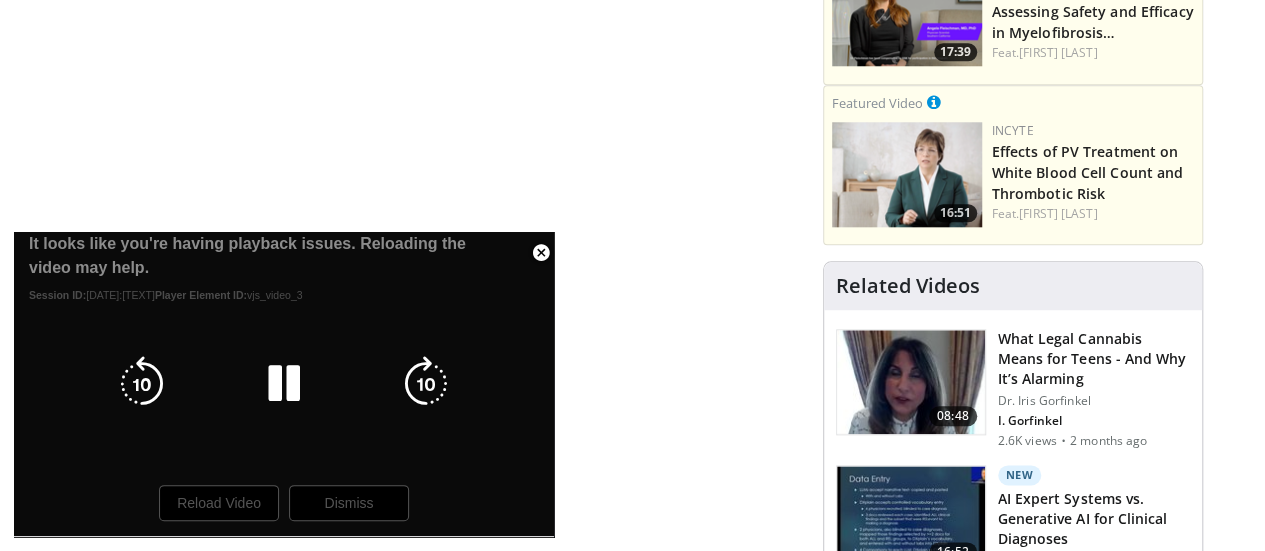click on "10 seconds
Tap to unmute" at bounding box center (284, 384) 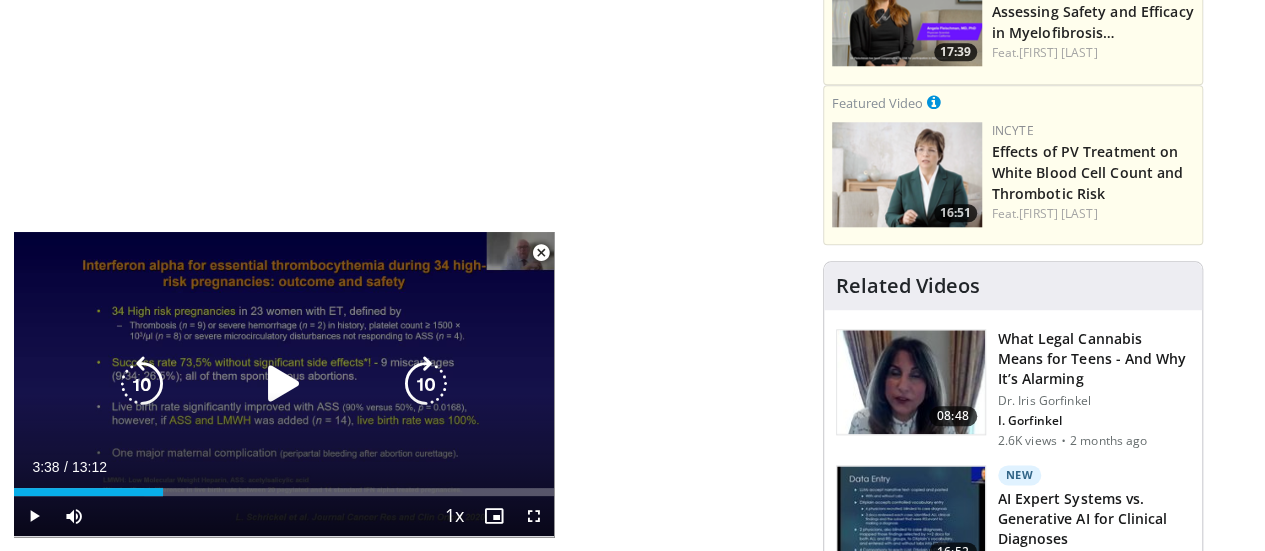 click at bounding box center [284, 384] 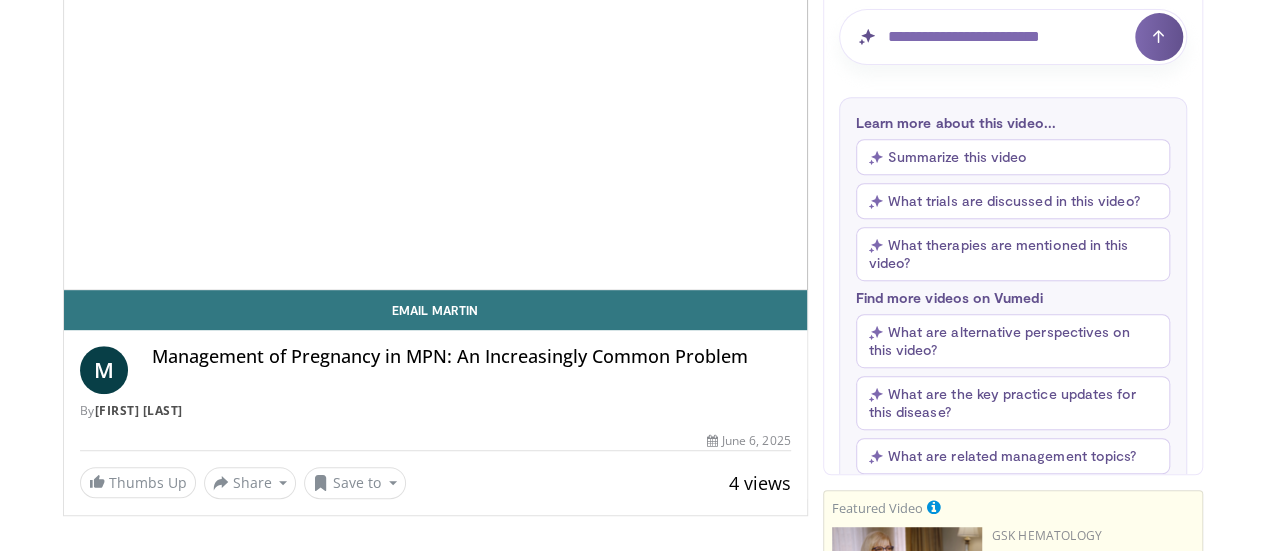 scroll, scrollTop: 482, scrollLeft: 0, axis: vertical 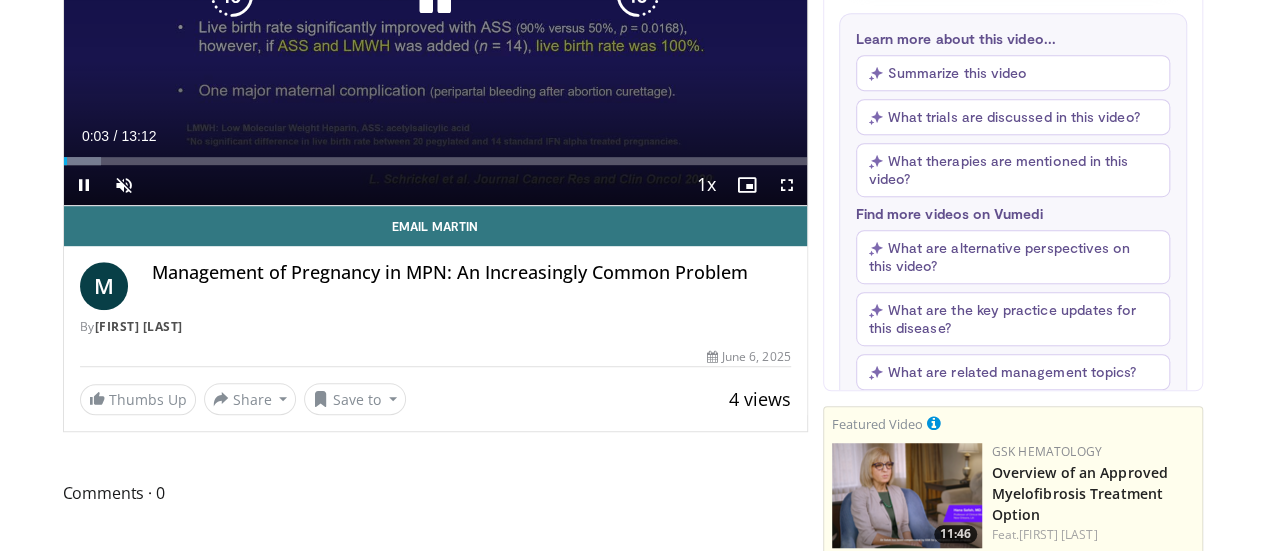 click at bounding box center (435, -4) 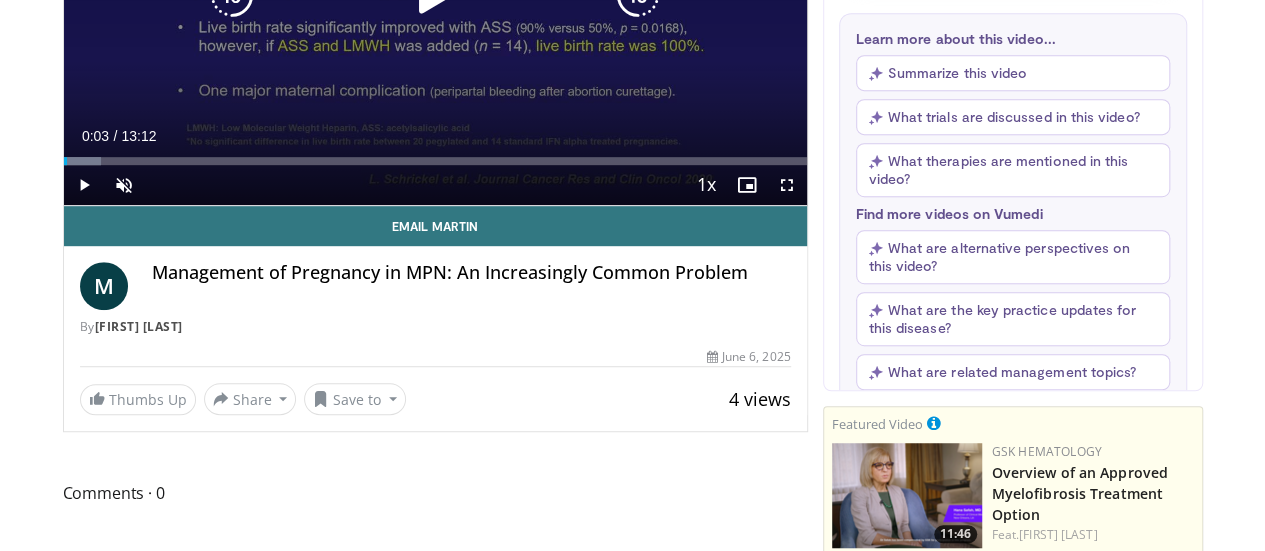 type 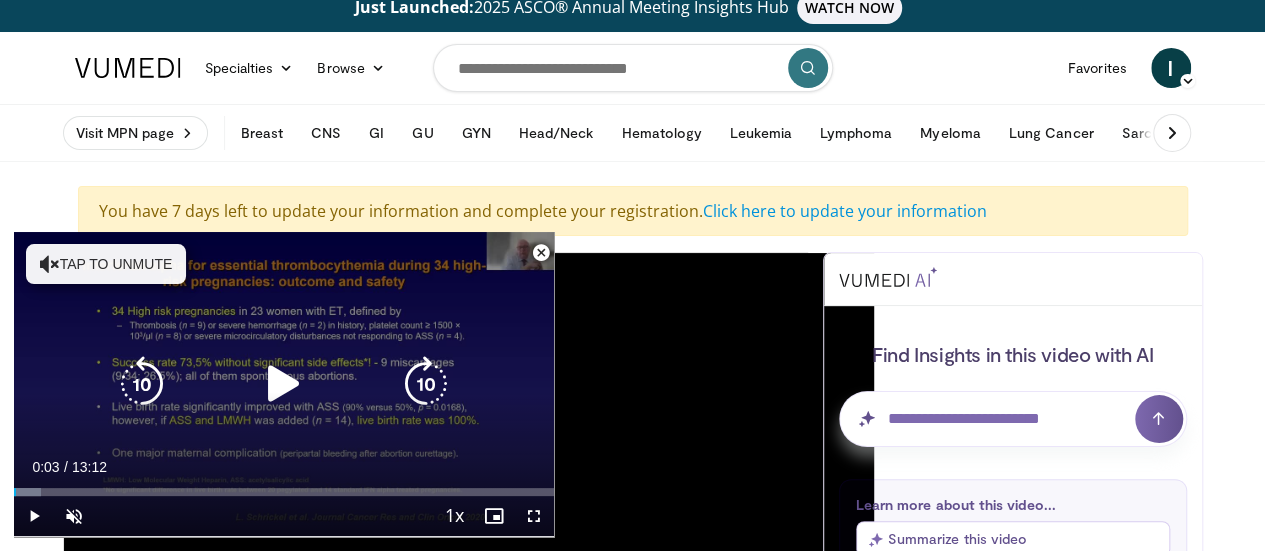 scroll, scrollTop: 0, scrollLeft: 0, axis: both 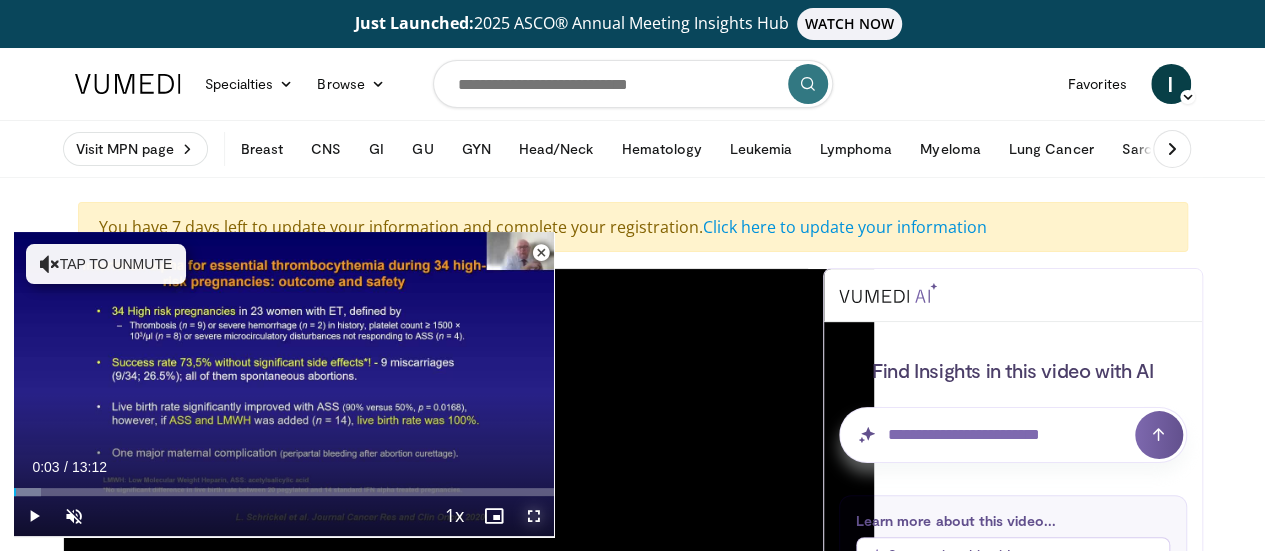 click at bounding box center [534, 516] 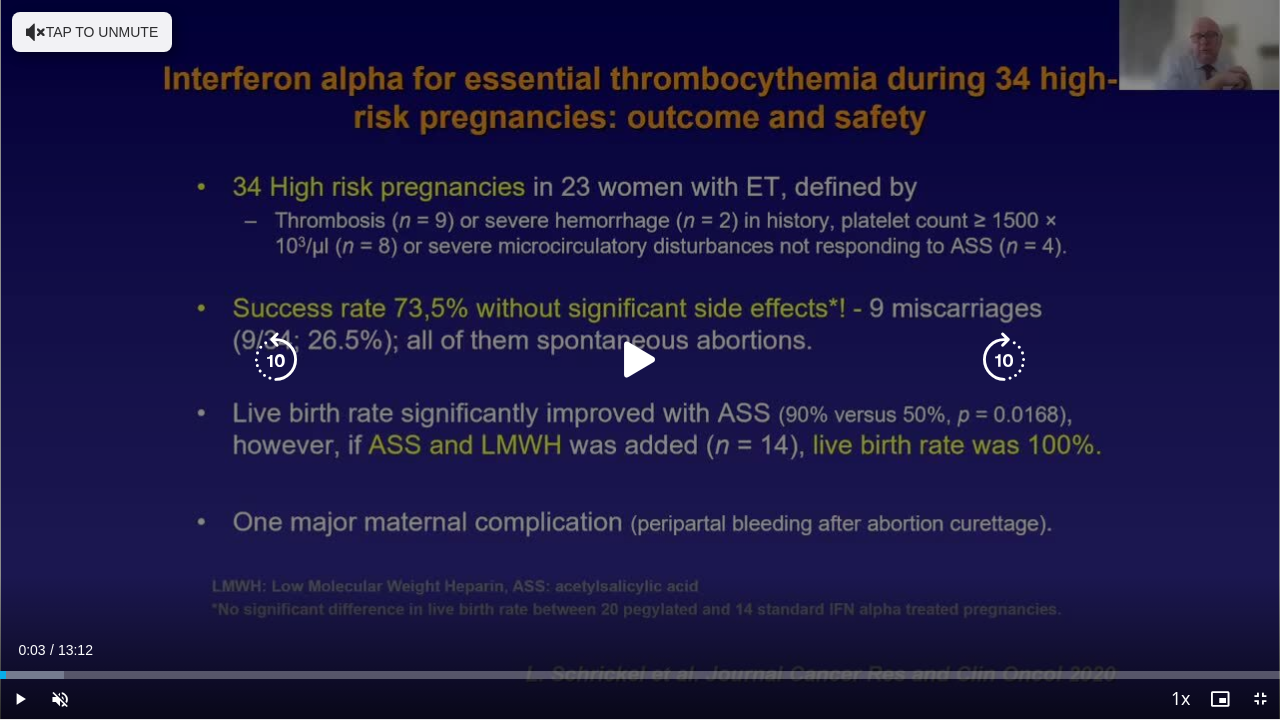 click at bounding box center (640, 360) 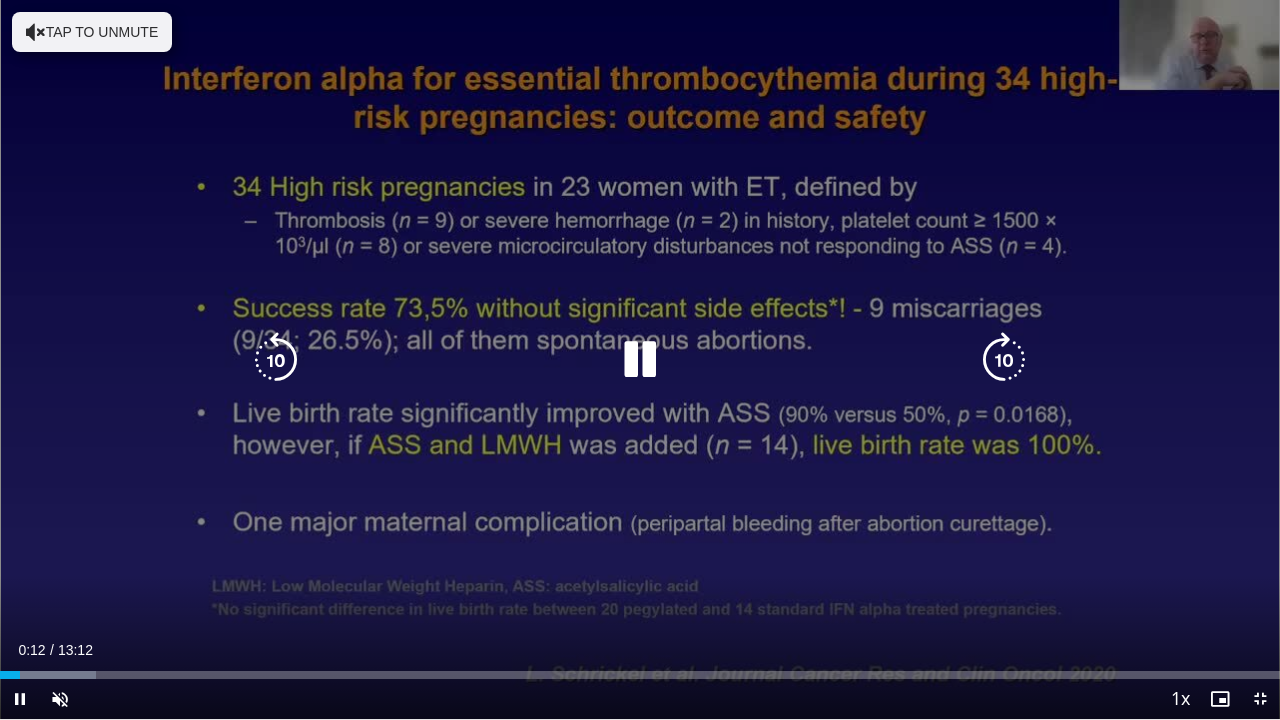 click on "Tap to unmute" at bounding box center [92, 32] 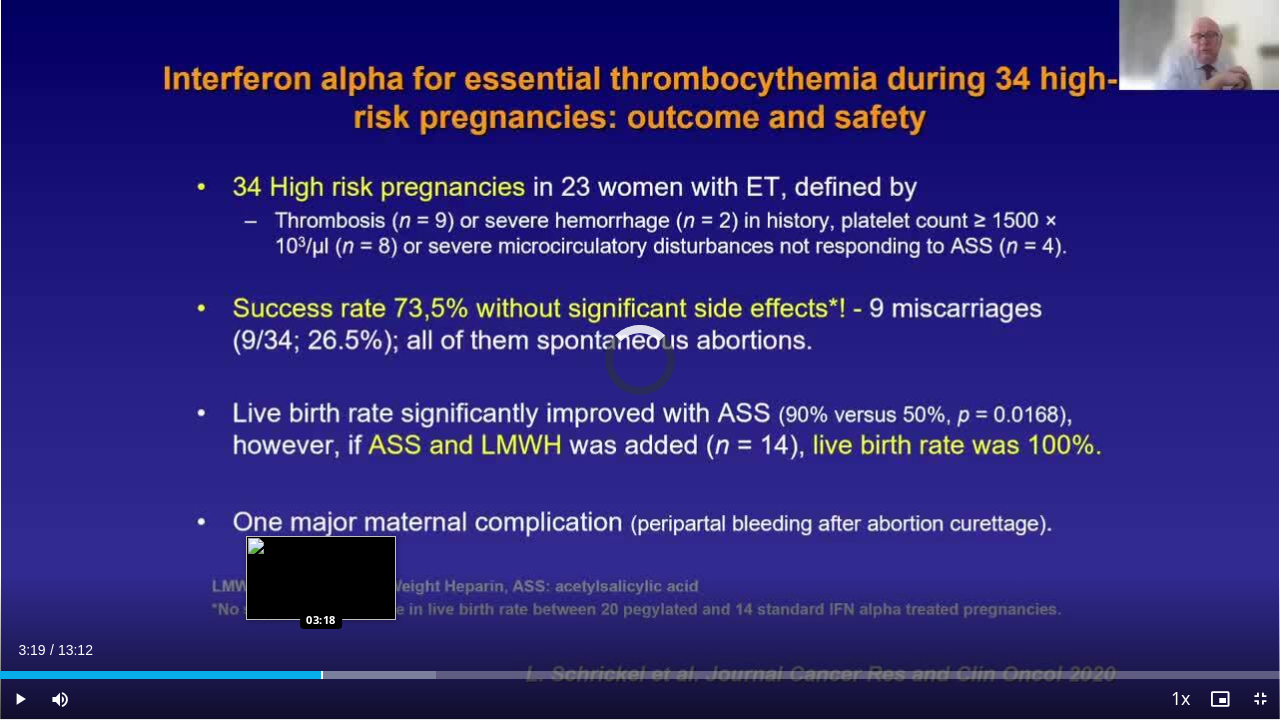click at bounding box center (322, 675) 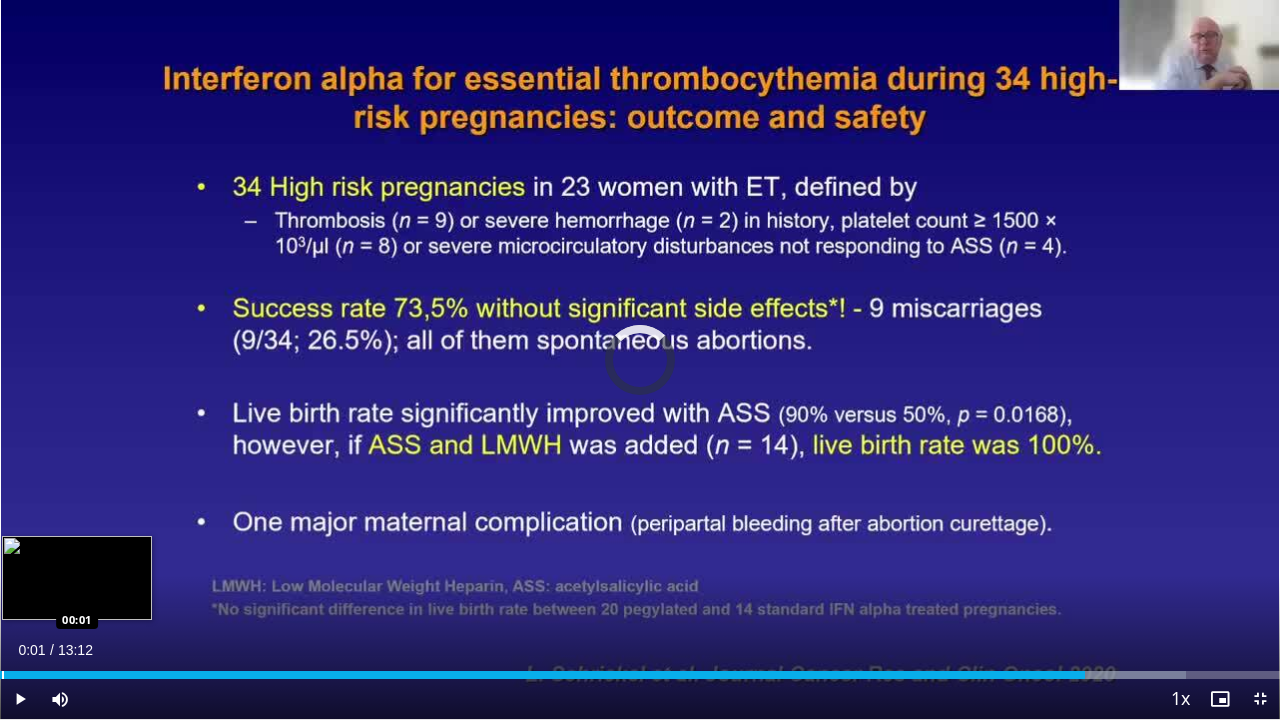 click at bounding box center (3, 675) 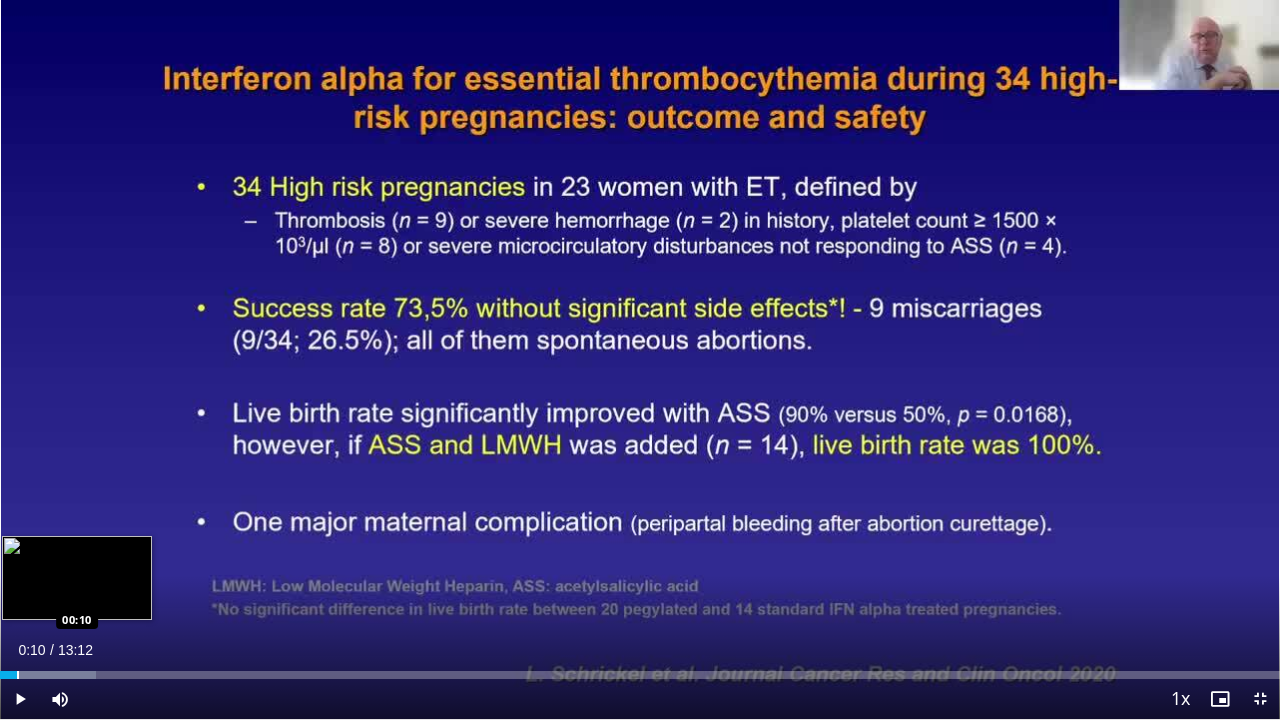 click at bounding box center (18, 675) 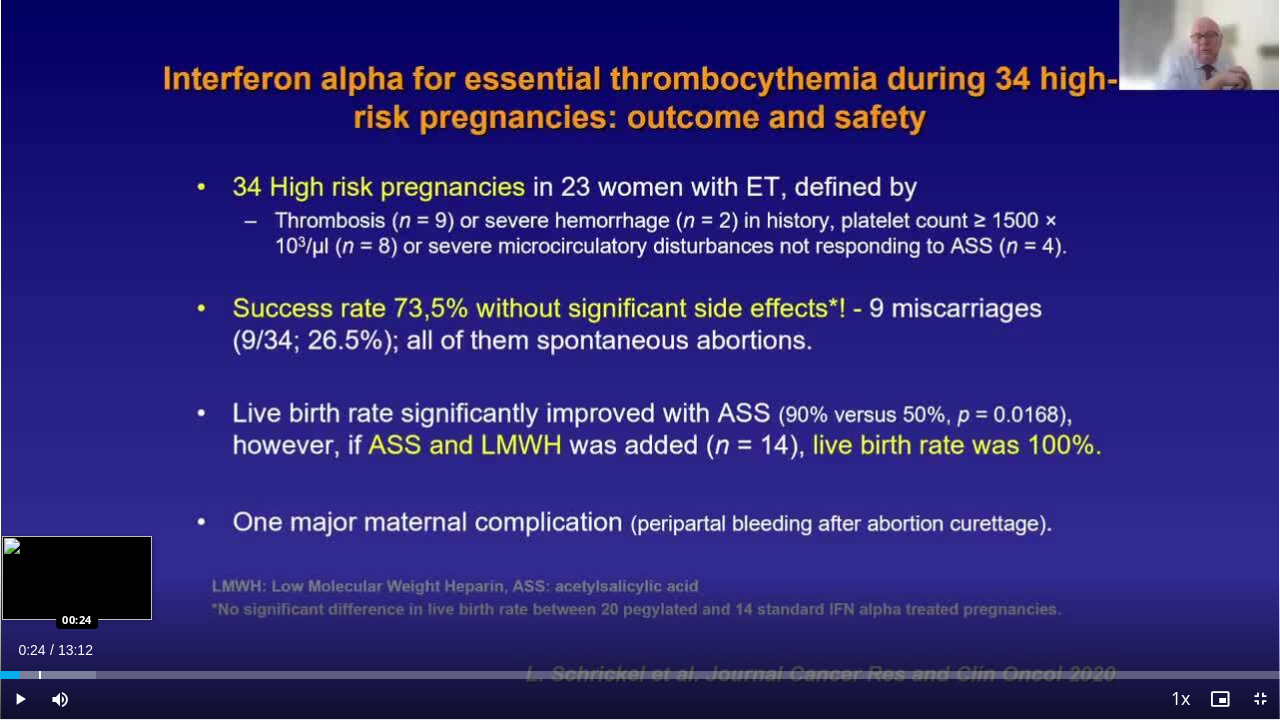 click at bounding box center (40, 675) 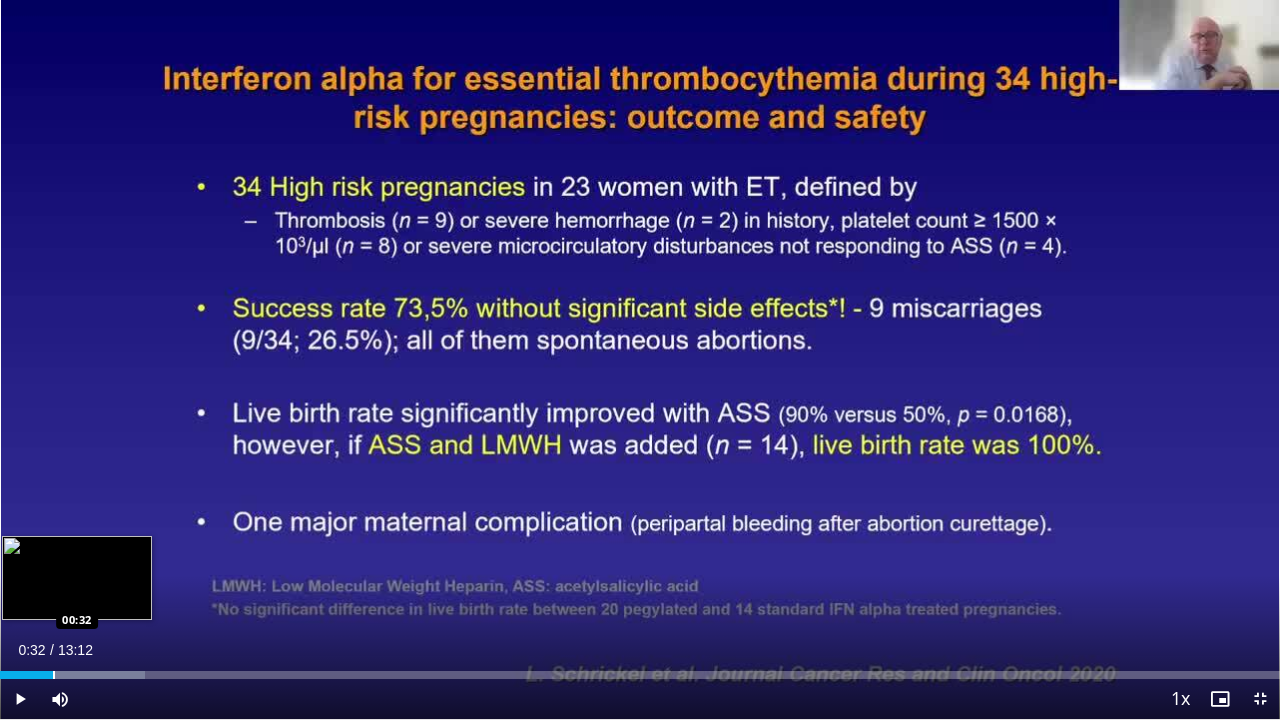 click at bounding box center (54, 675) 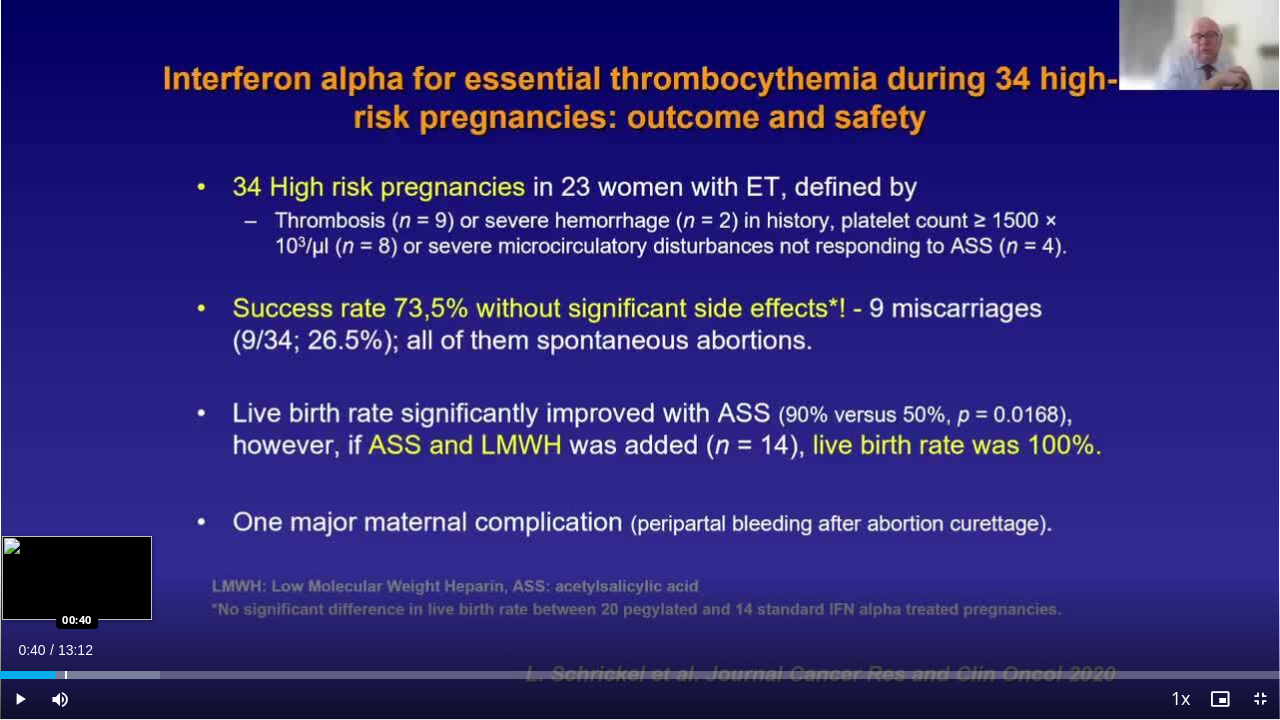click at bounding box center [66, 675] 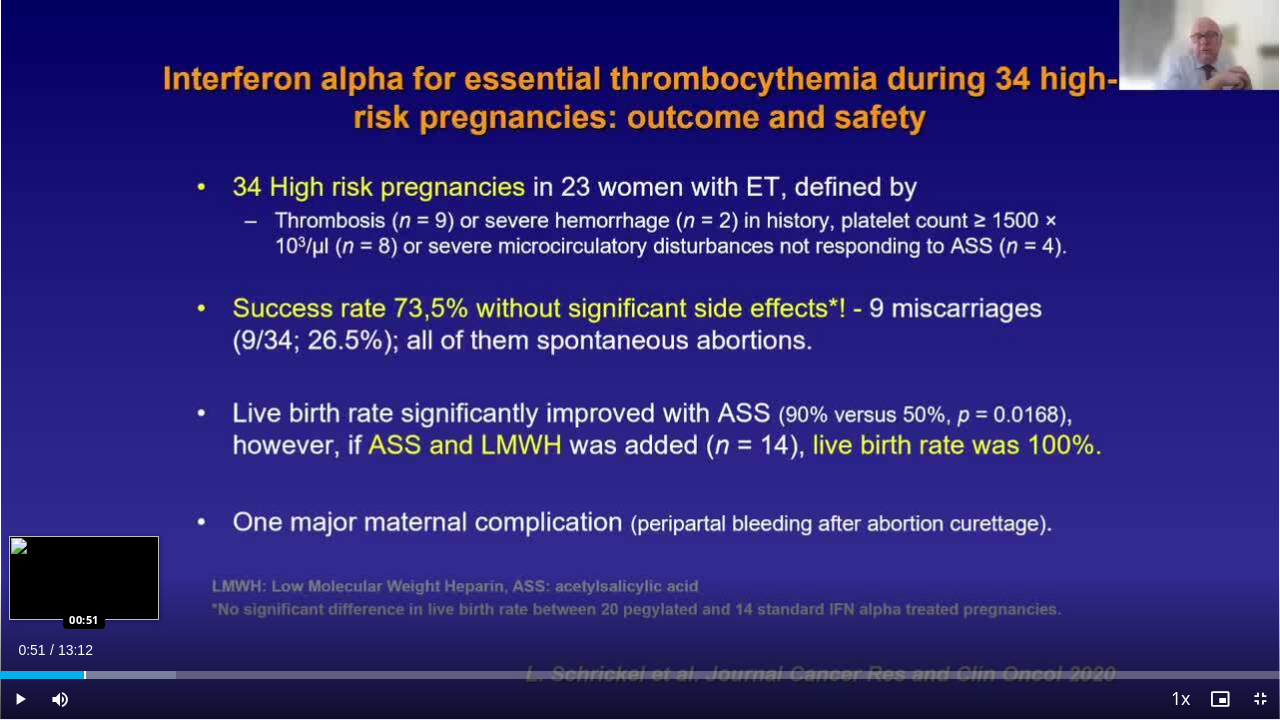 click at bounding box center [85, 675] 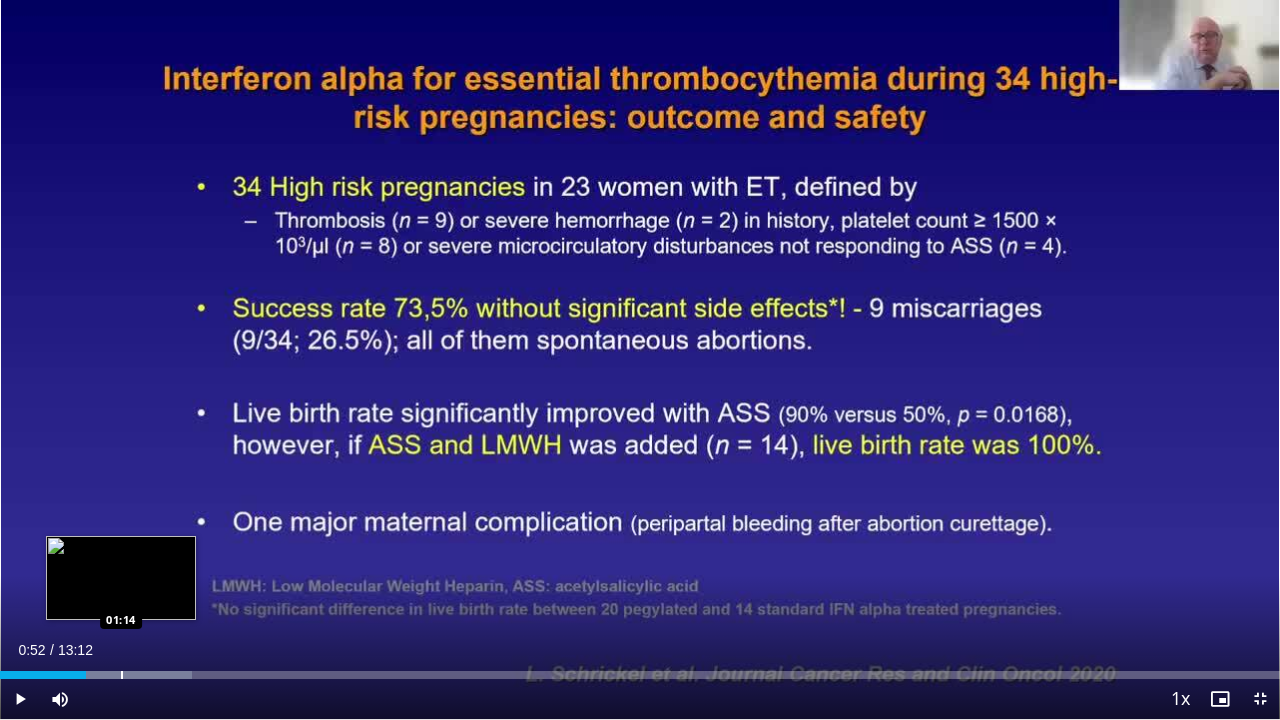 click at bounding box center [122, 675] 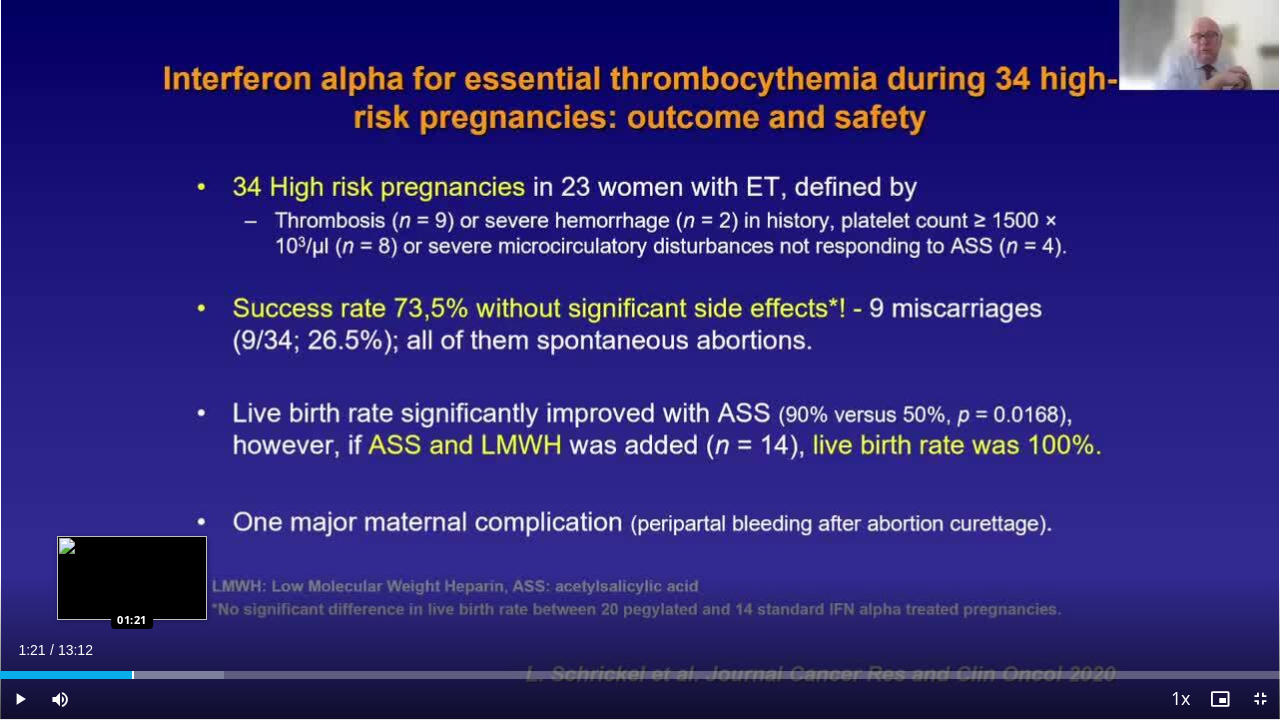 click at bounding box center (133, 675) 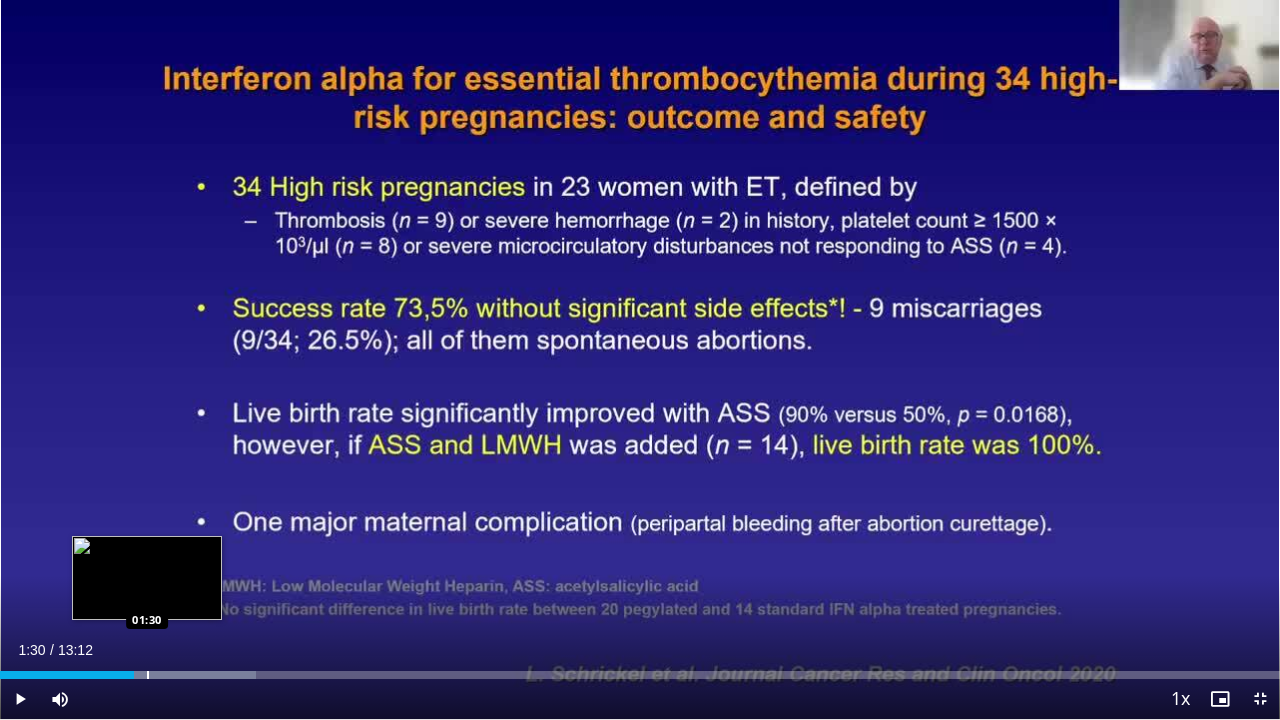 click at bounding box center [148, 675] 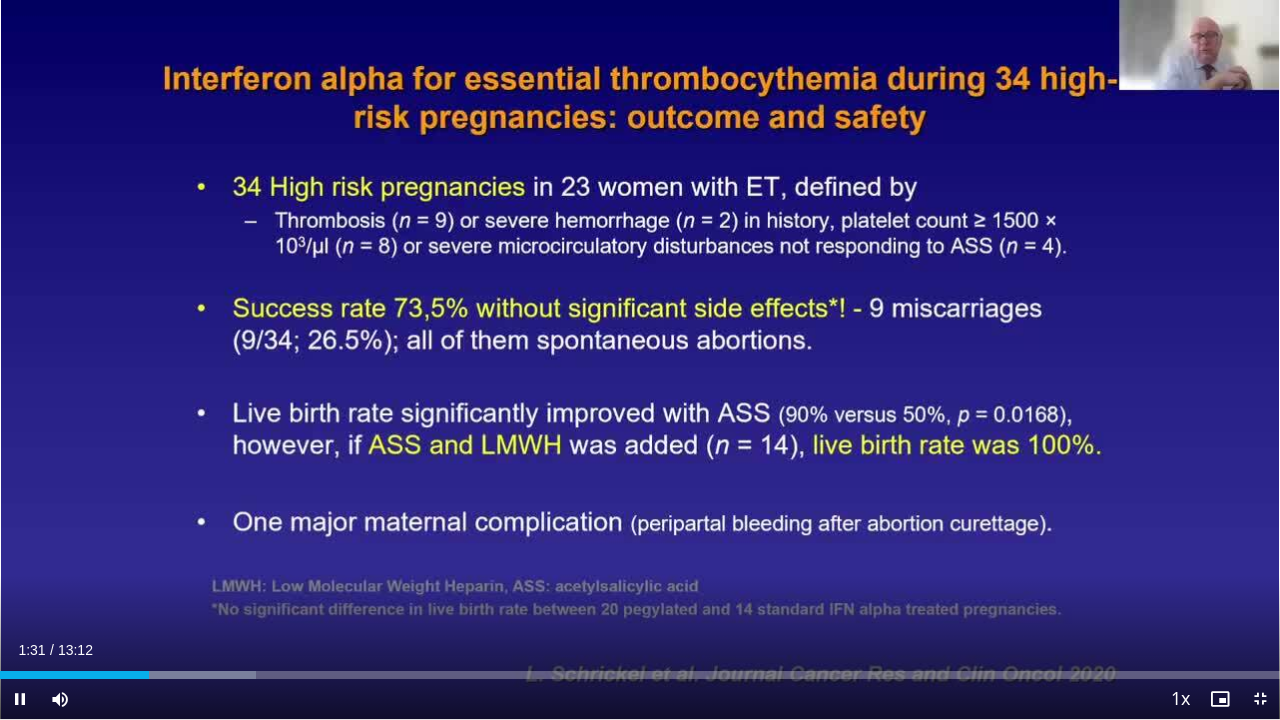 click on "Current Time  1:31 / Duration  13:12 Pause Skip Backward Skip Forward Mute Loaded :  20.03% 01:32 01:38 Stream Type  LIVE Seek to live, currently behind live LIVE   1x Playback Rate 0.5x 0.75x 1x , selected 1.25x 1.5x 1.75x 2x Chapters Chapters Descriptions descriptions off , selected Captions captions settings , opens captions settings dialog captions off , selected Audio Track en (Main) , selected Exit Fullscreen Enable picture-in-picture mode" at bounding box center [640, 699] 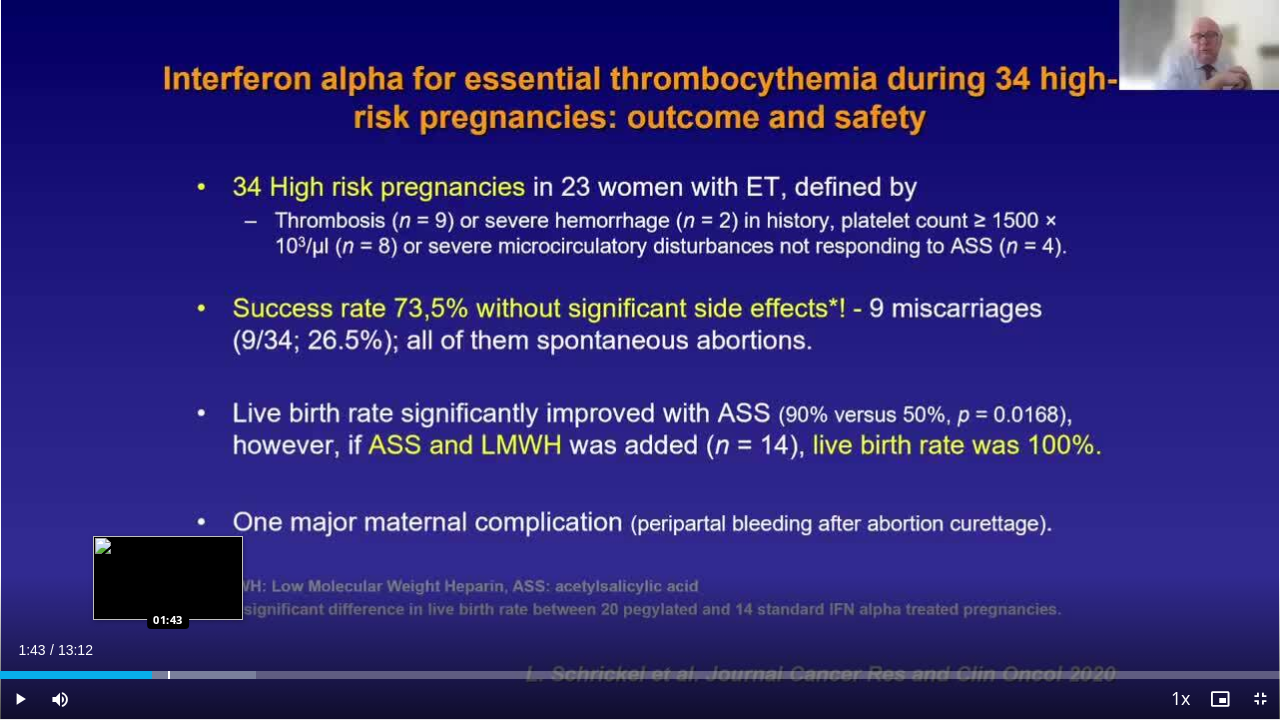 click at bounding box center [169, 675] 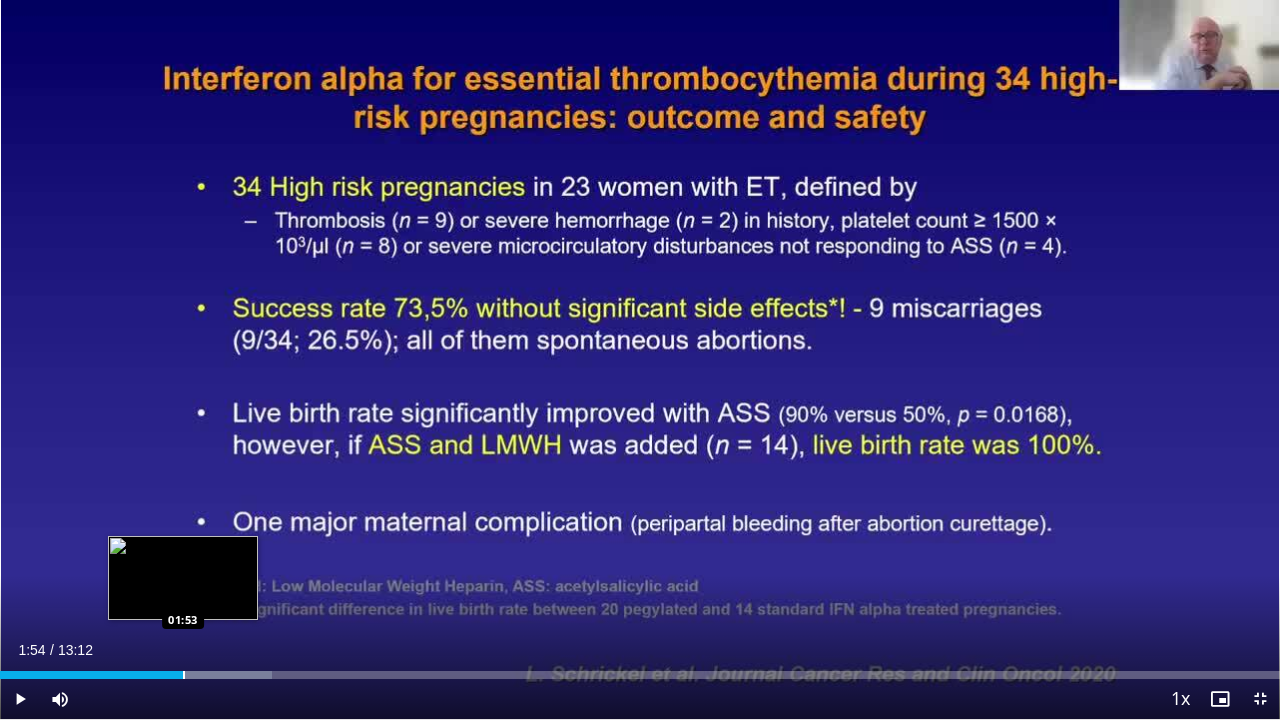 click at bounding box center [184, 675] 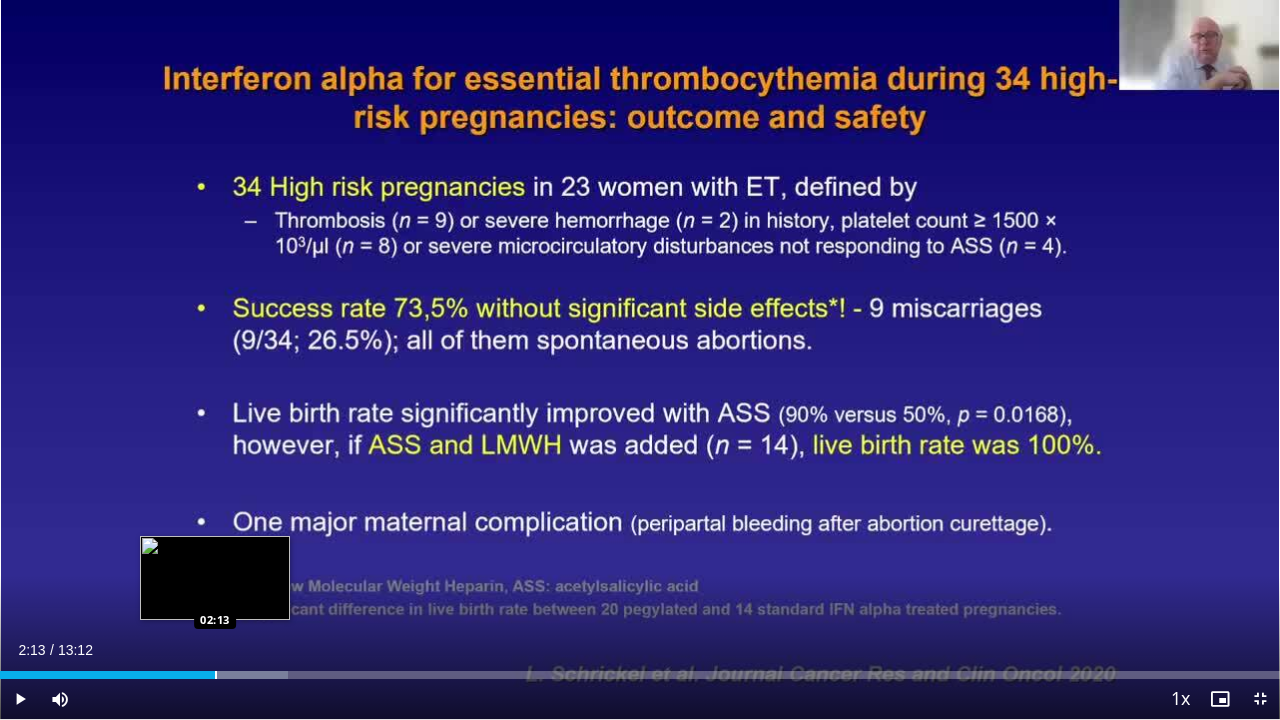 click at bounding box center (216, 675) 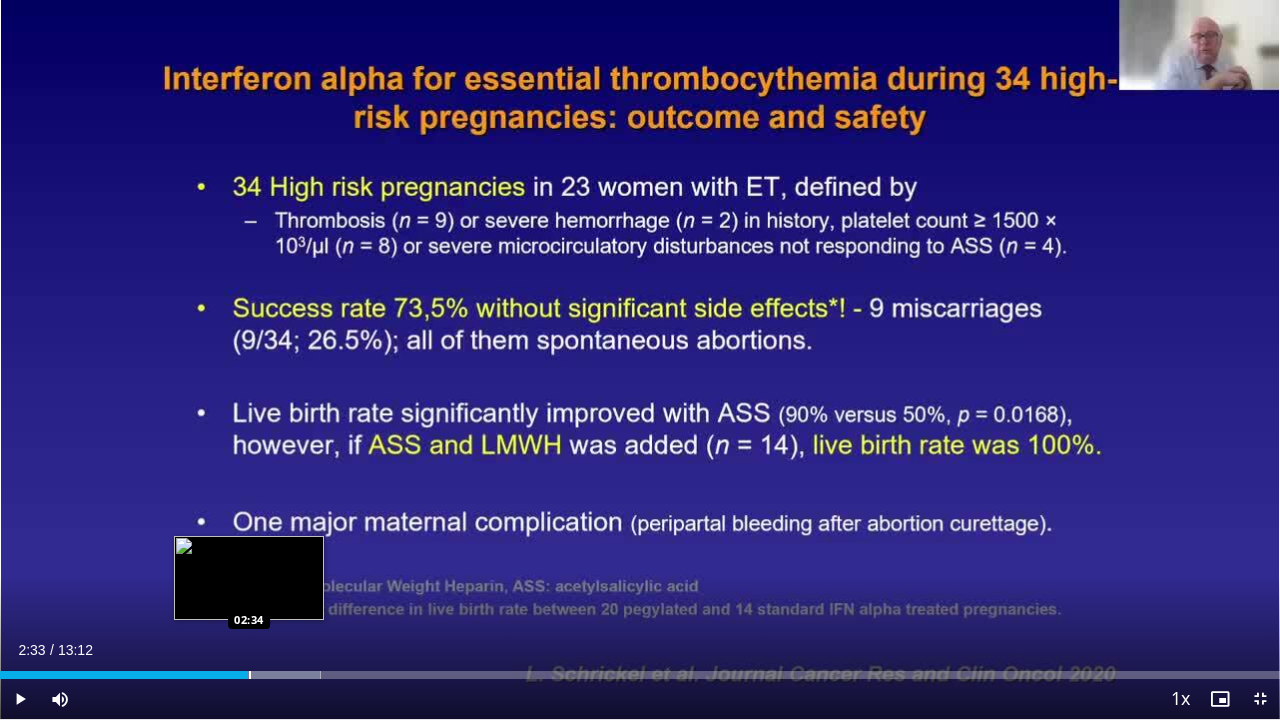 click on "Loaded :  25.04% 02:33 02:34" at bounding box center [640, 675] 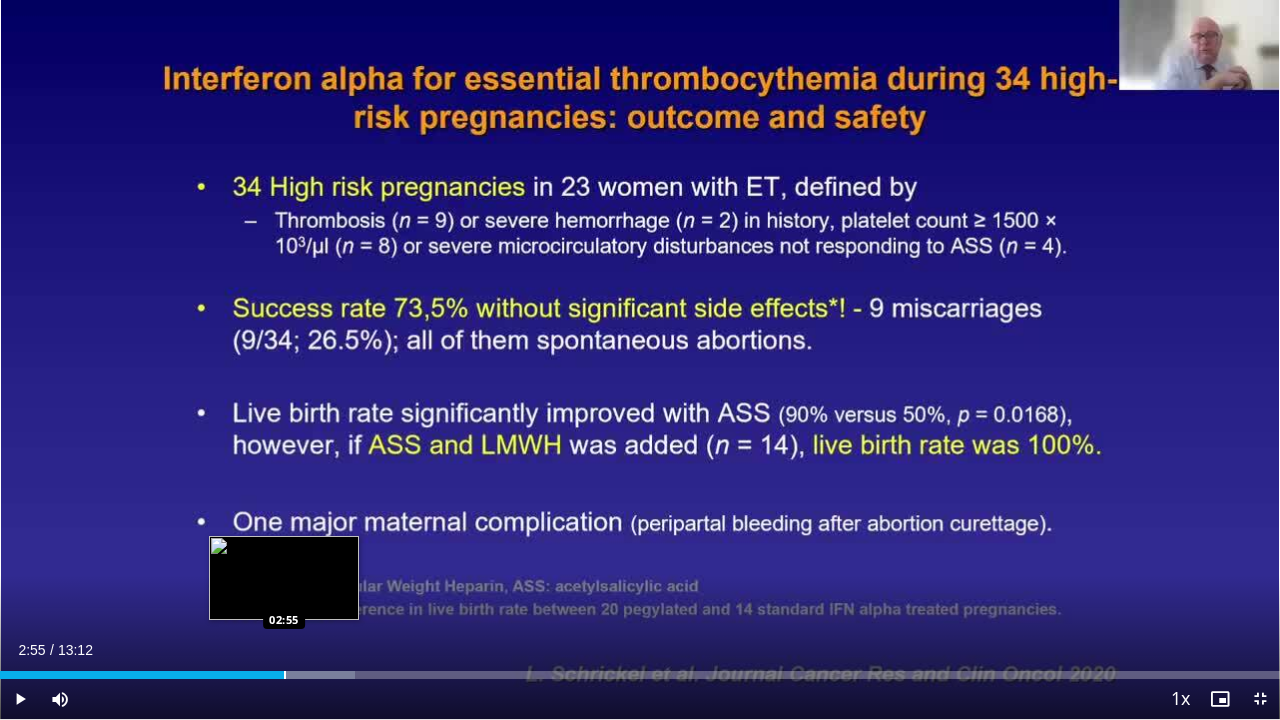 click at bounding box center (285, 675) 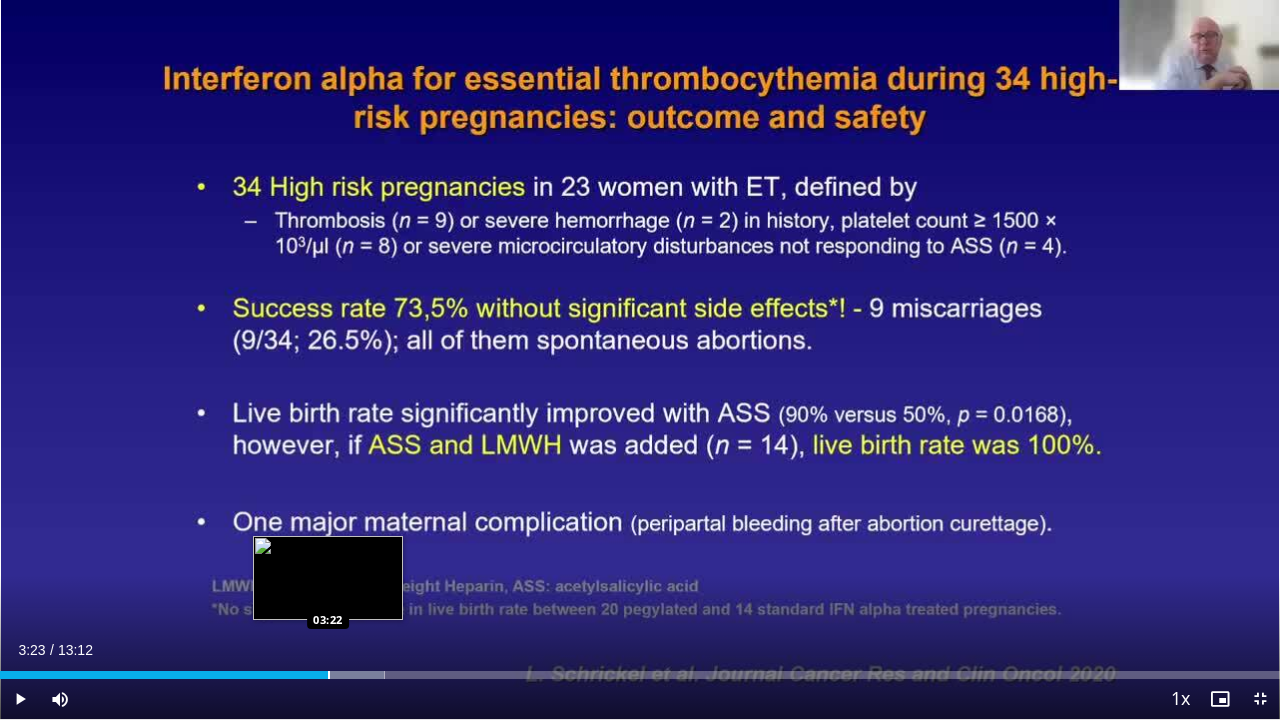click at bounding box center (329, 675) 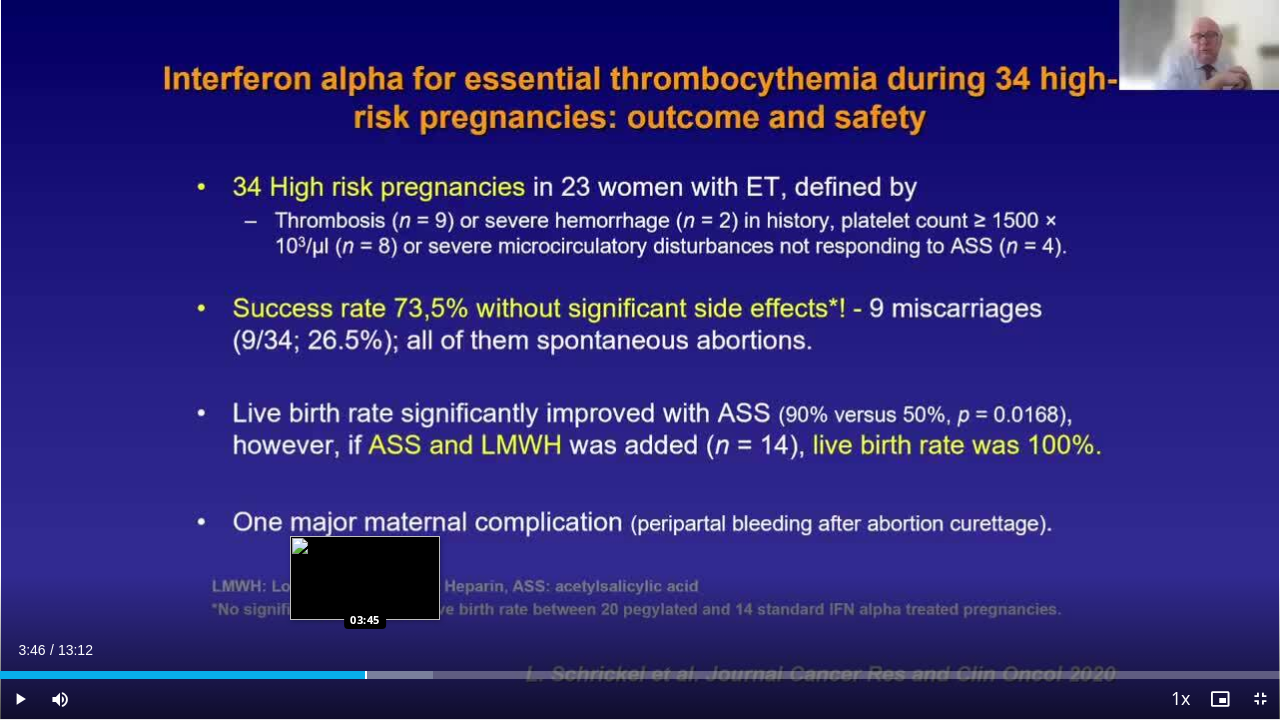 click on "Loaded :  33.80% 03:46 03:45" at bounding box center [640, 669] 